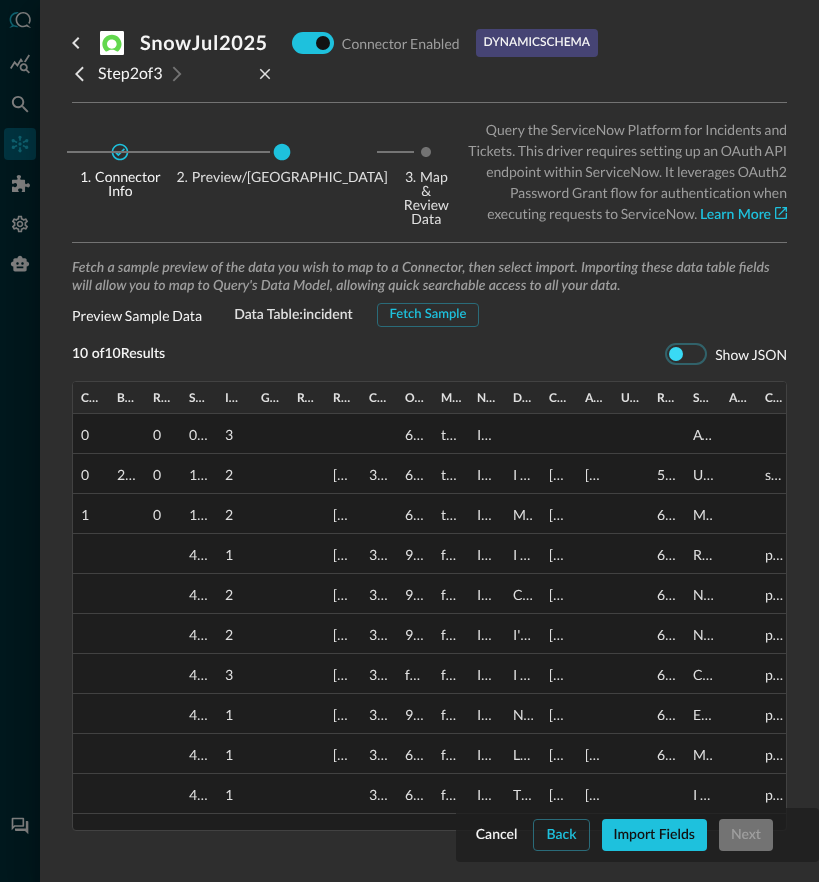 scroll, scrollTop: 0, scrollLeft: 0, axis: both 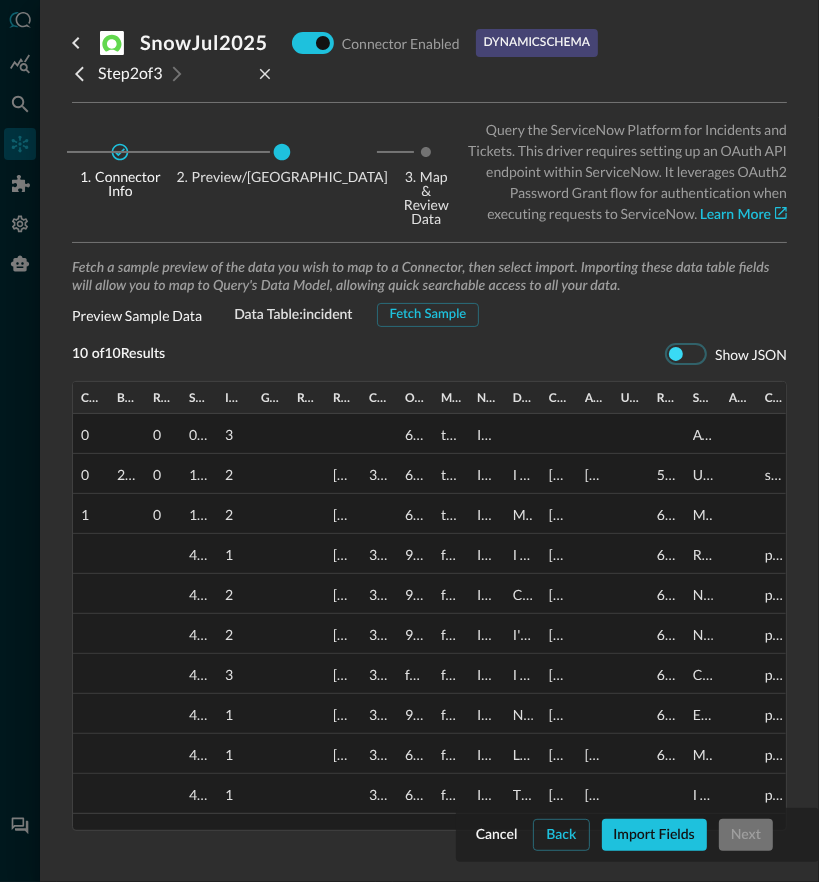 click at bounding box center (675, 353) 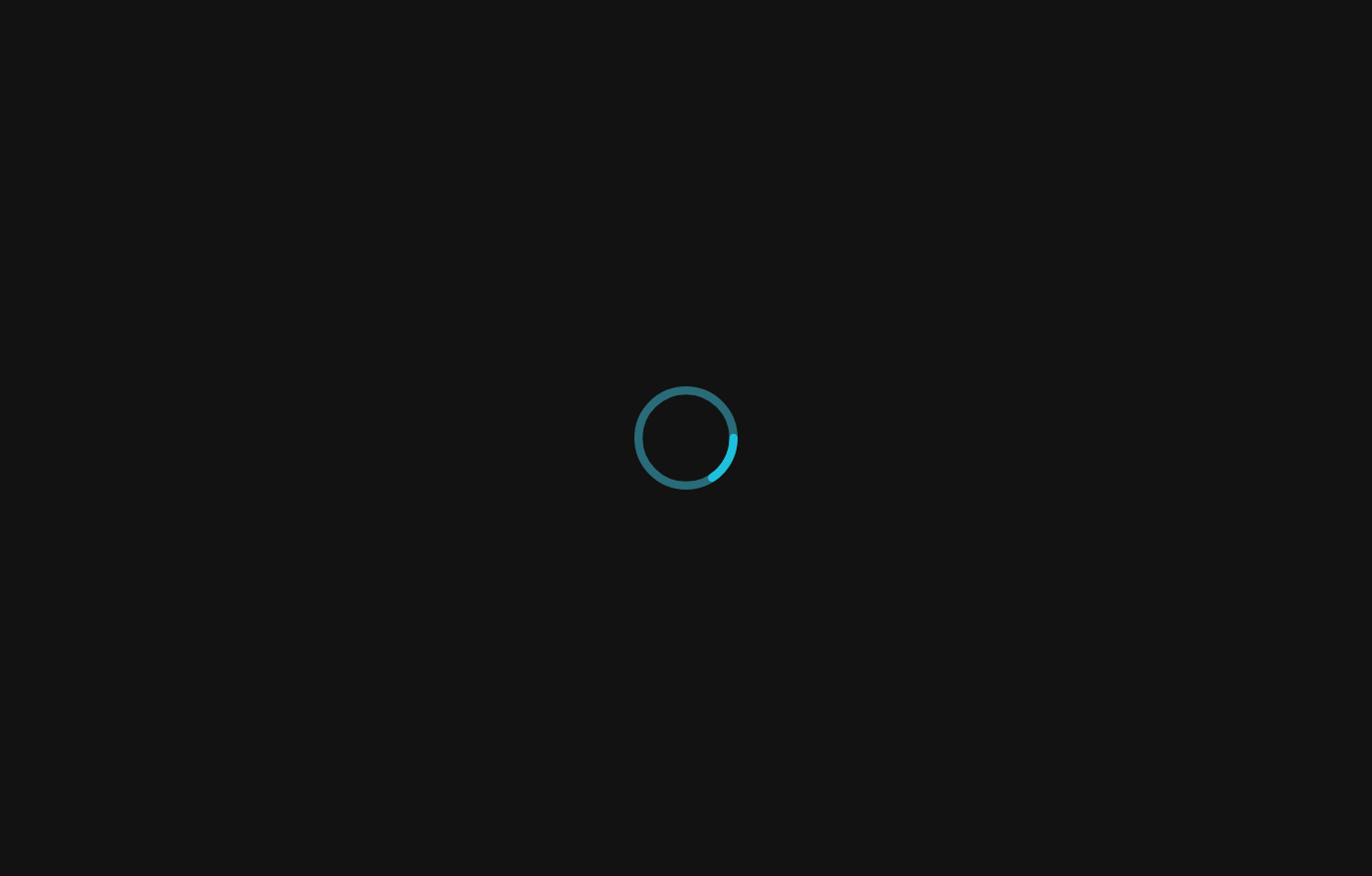 scroll, scrollTop: 0, scrollLeft: 0, axis: both 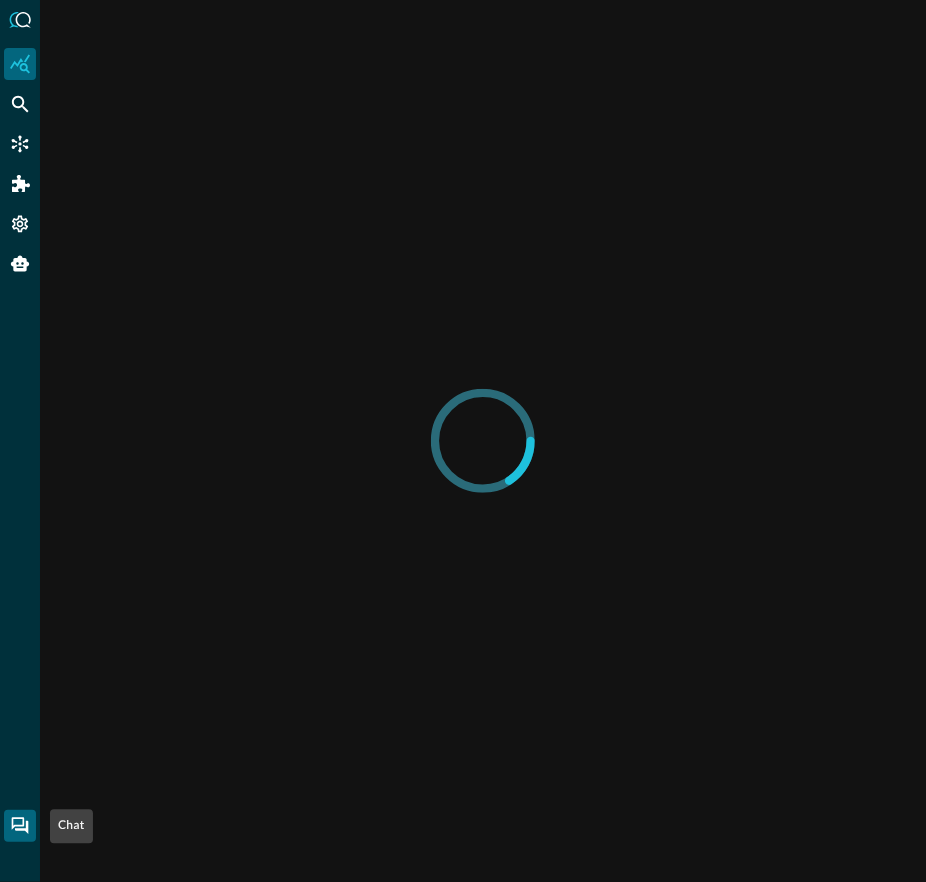 click 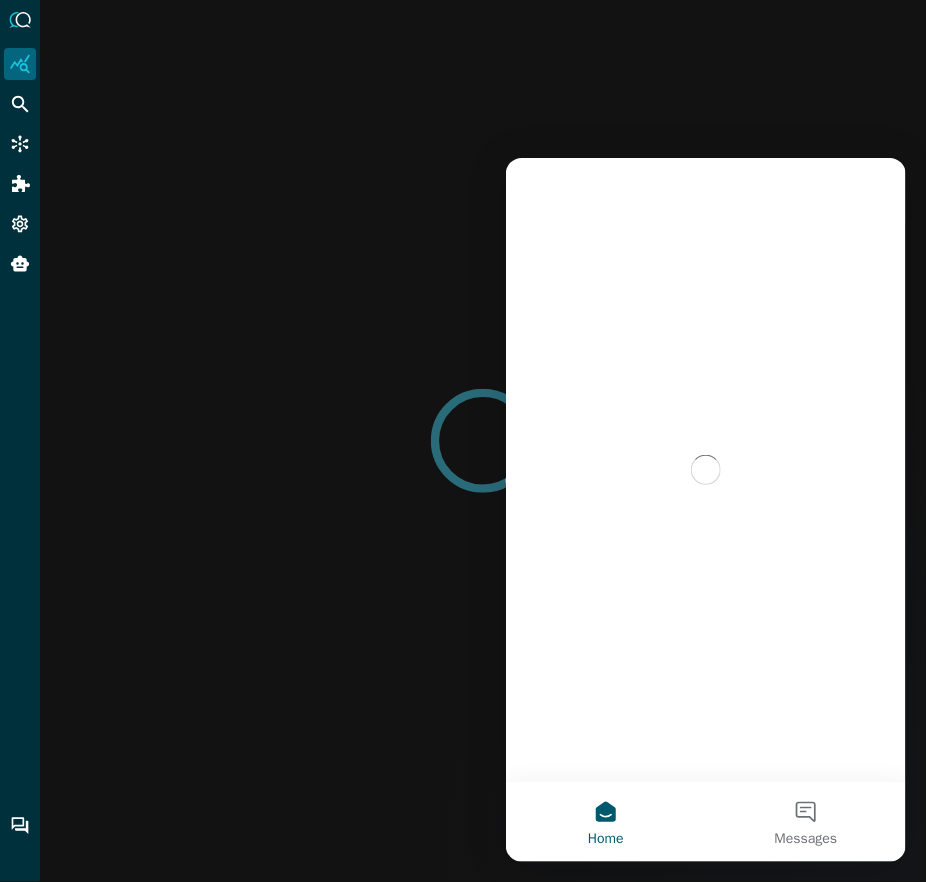 scroll, scrollTop: 0, scrollLeft: 0, axis: both 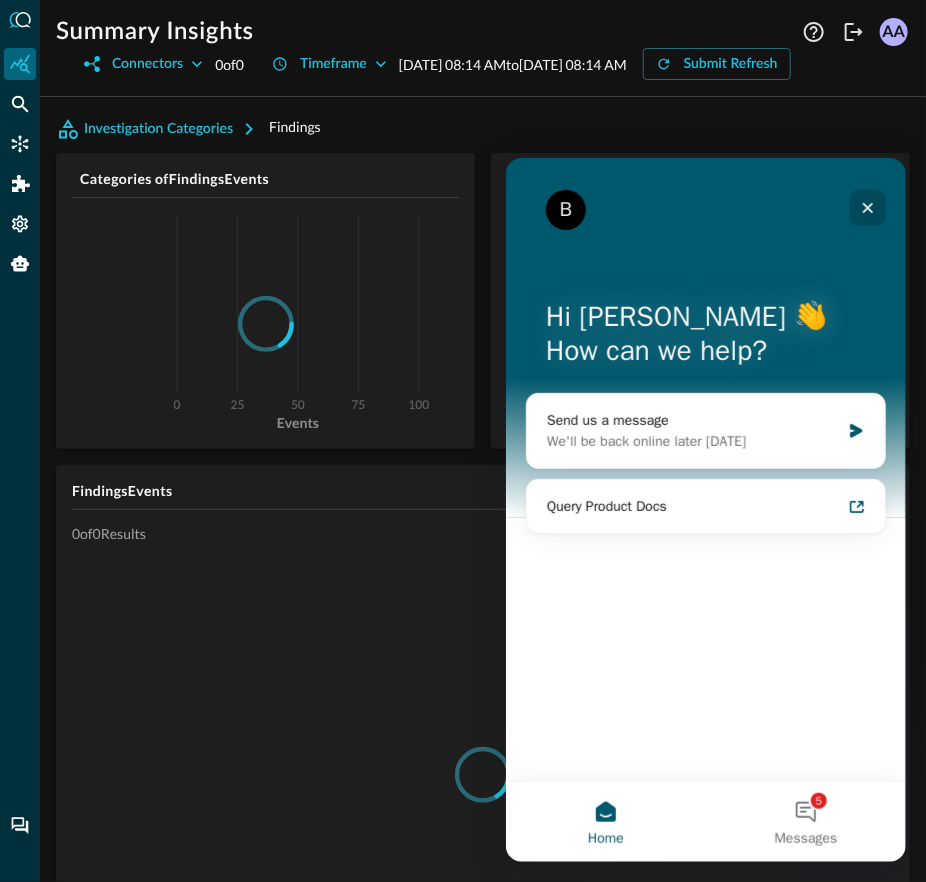 click 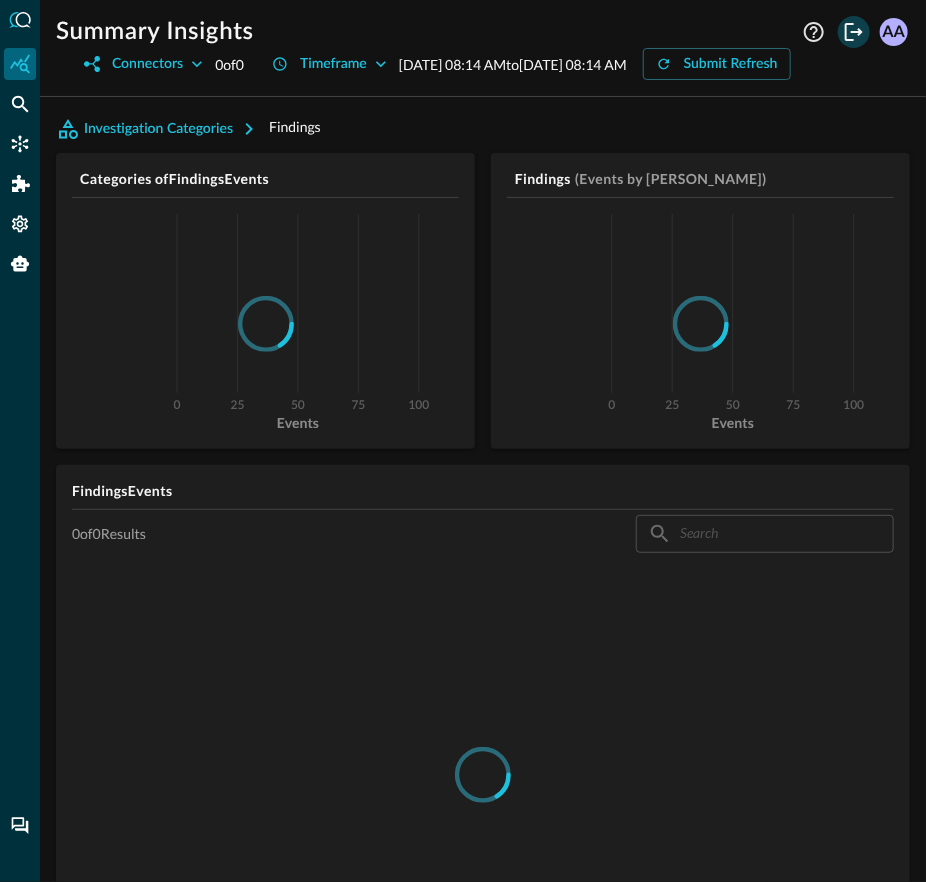 scroll, scrollTop: 0, scrollLeft: 0, axis: both 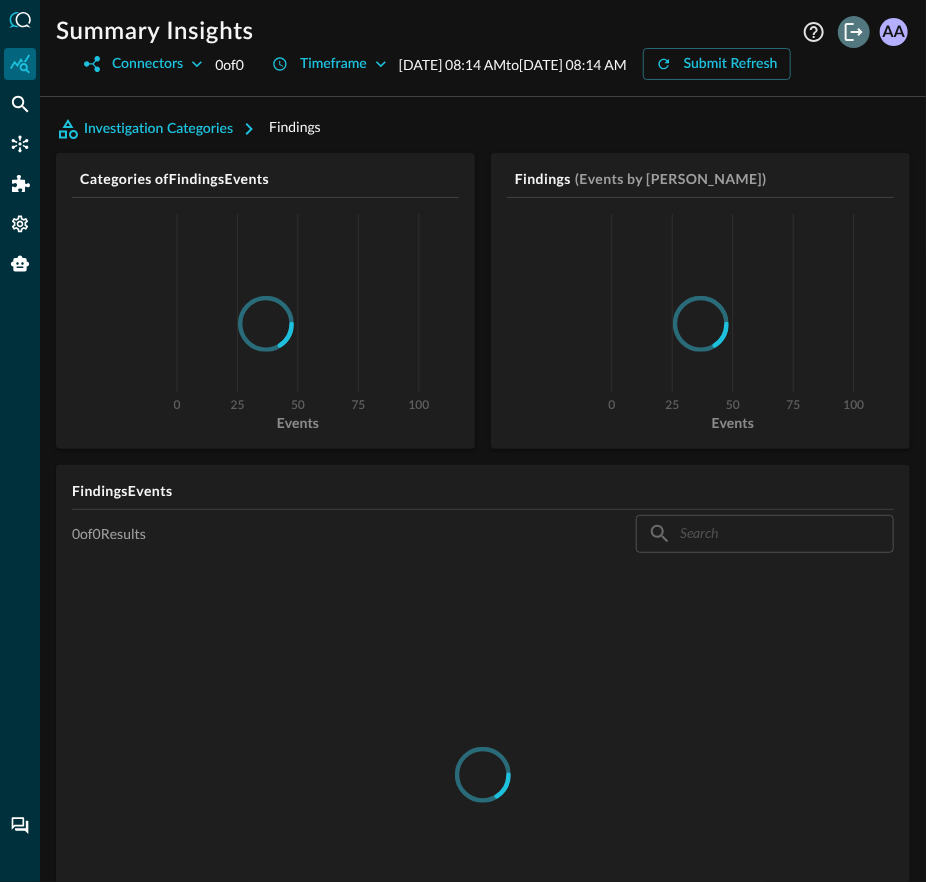 click on "Logout" 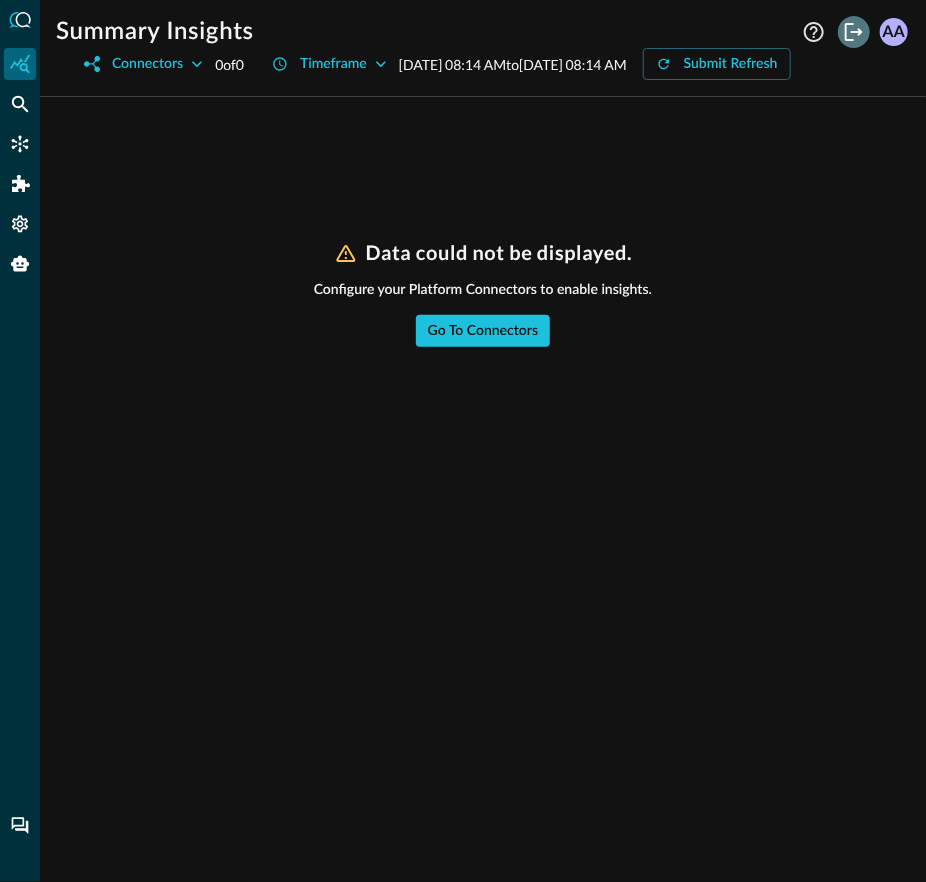 click on "Logout" 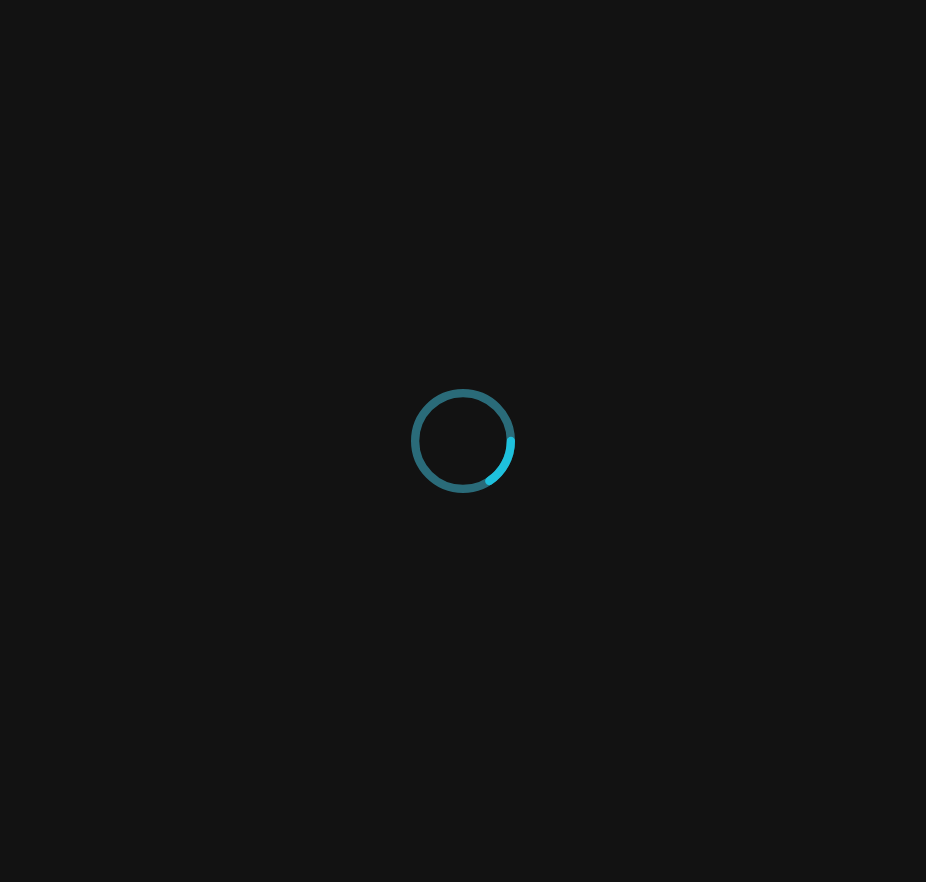 scroll, scrollTop: 0, scrollLeft: 0, axis: both 